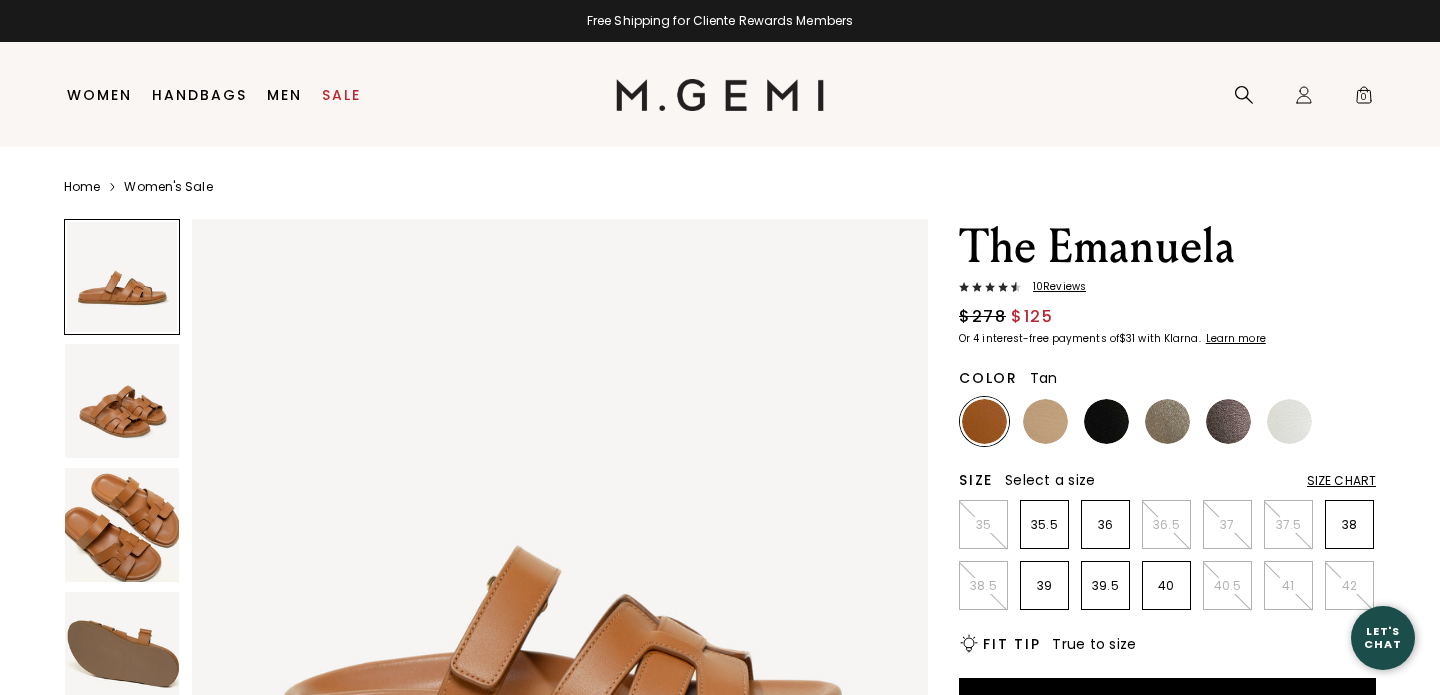 scroll, scrollTop: 0, scrollLeft: 0, axis: both 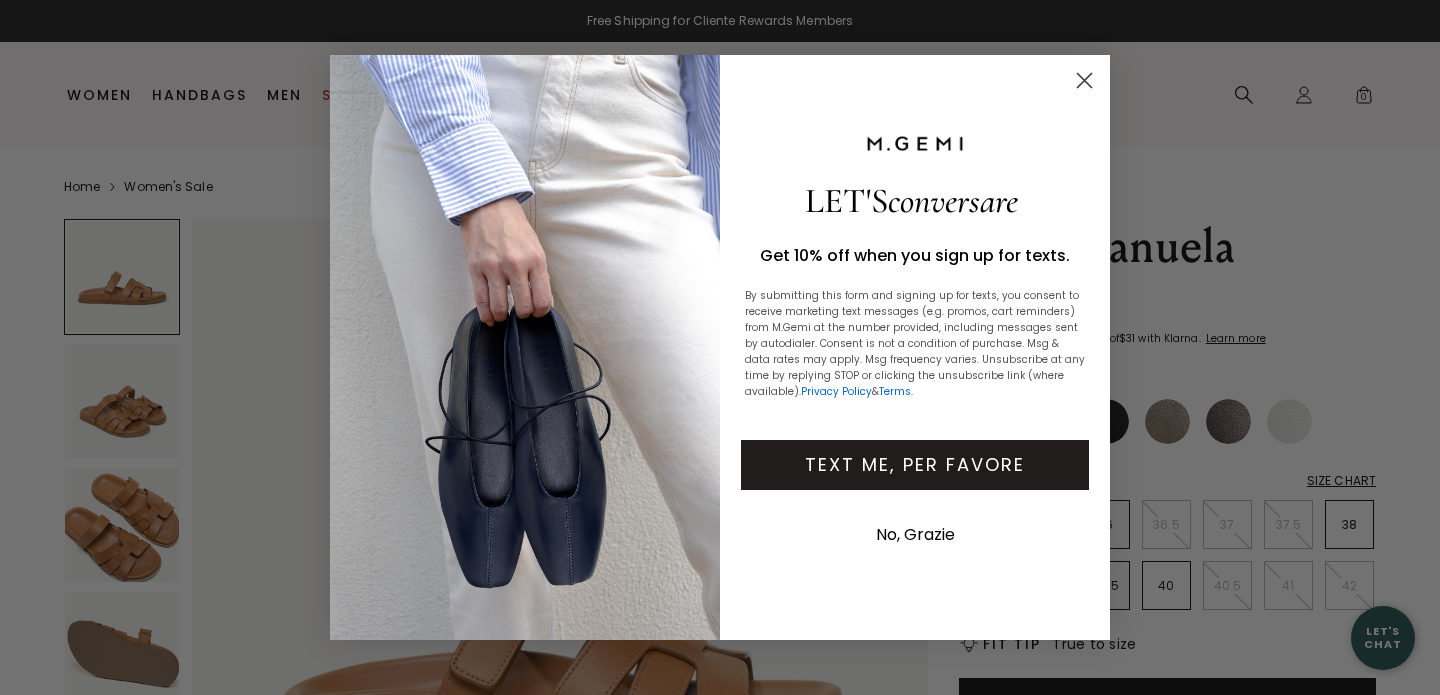 click on "Press Option+1 for screen-reader mode, Option+0 to cancel Accessibility Screen-Reader Guide, Feedback, and Issue Reporting | New window
in available credit
Go Back
Skip to content
Free Shipping for Cliente Rewards Members
Icons/20x20/hamburger@2x
Women
New Arrivals" at bounding box center (720, 347) 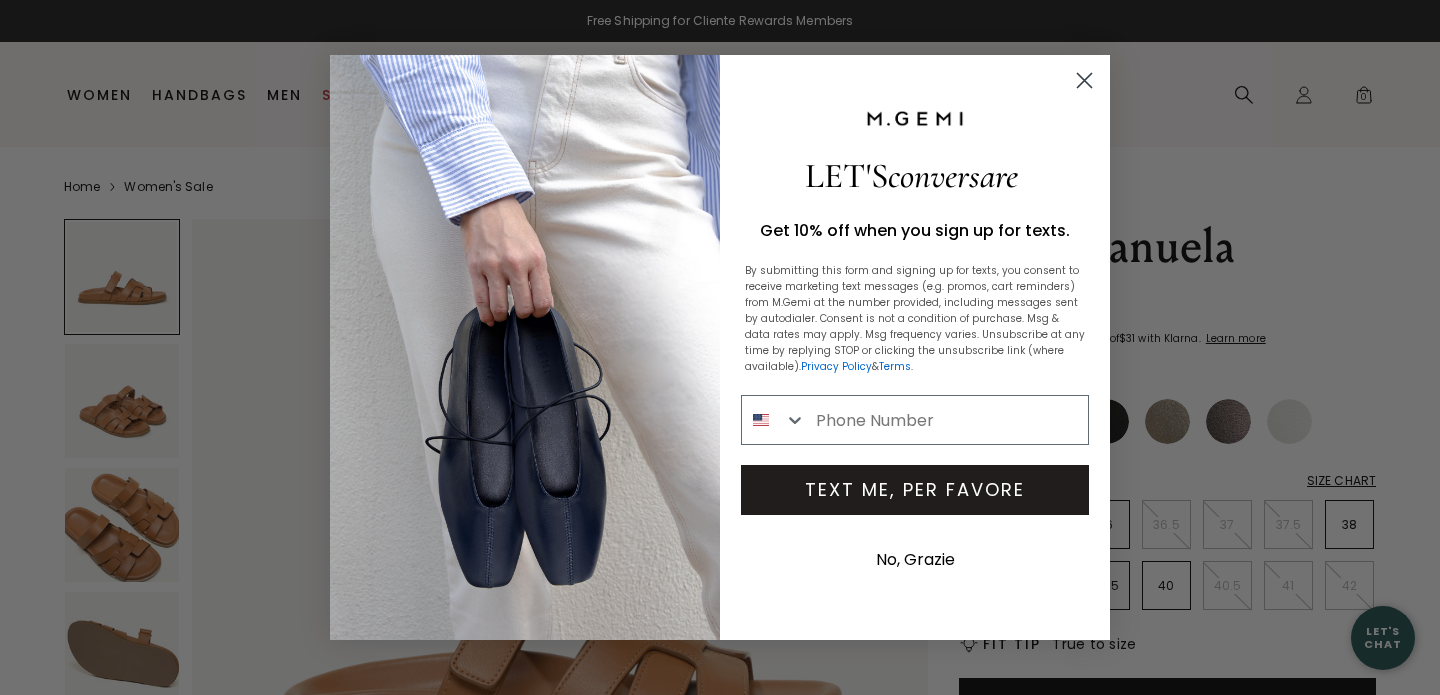 click 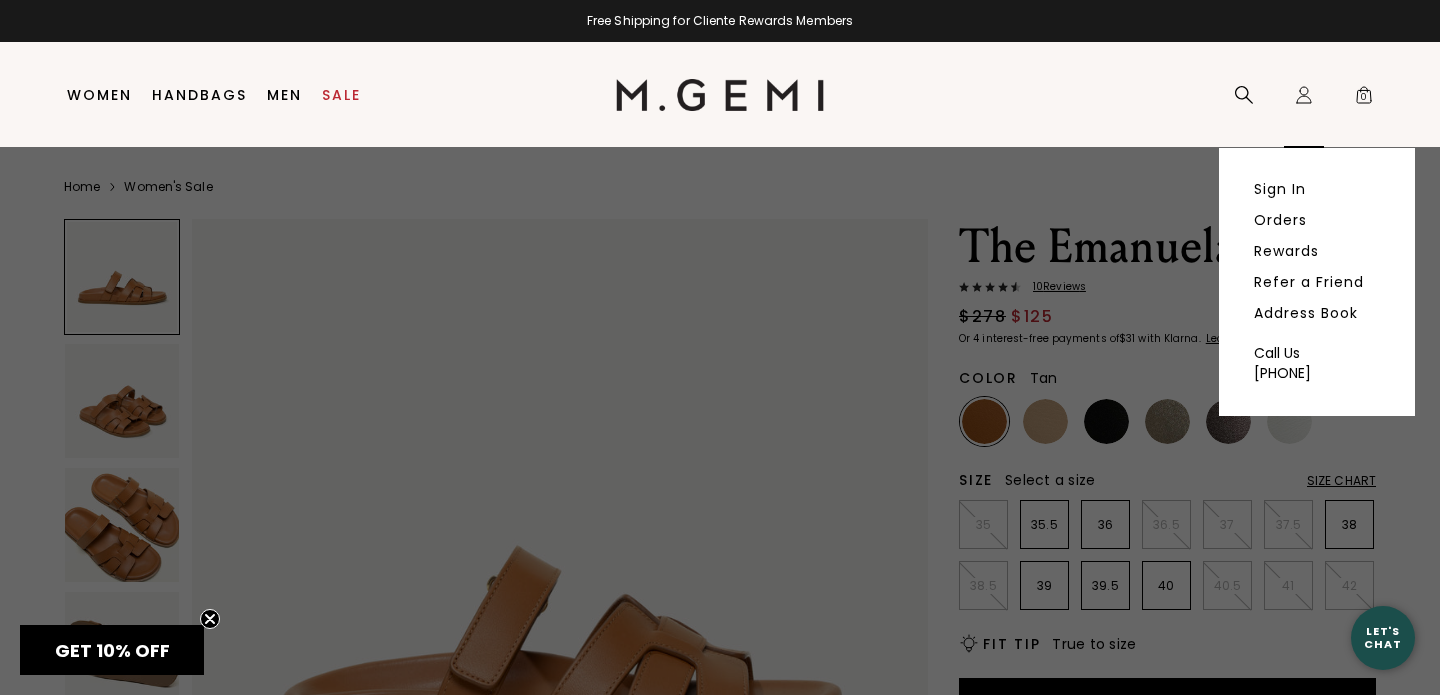 click 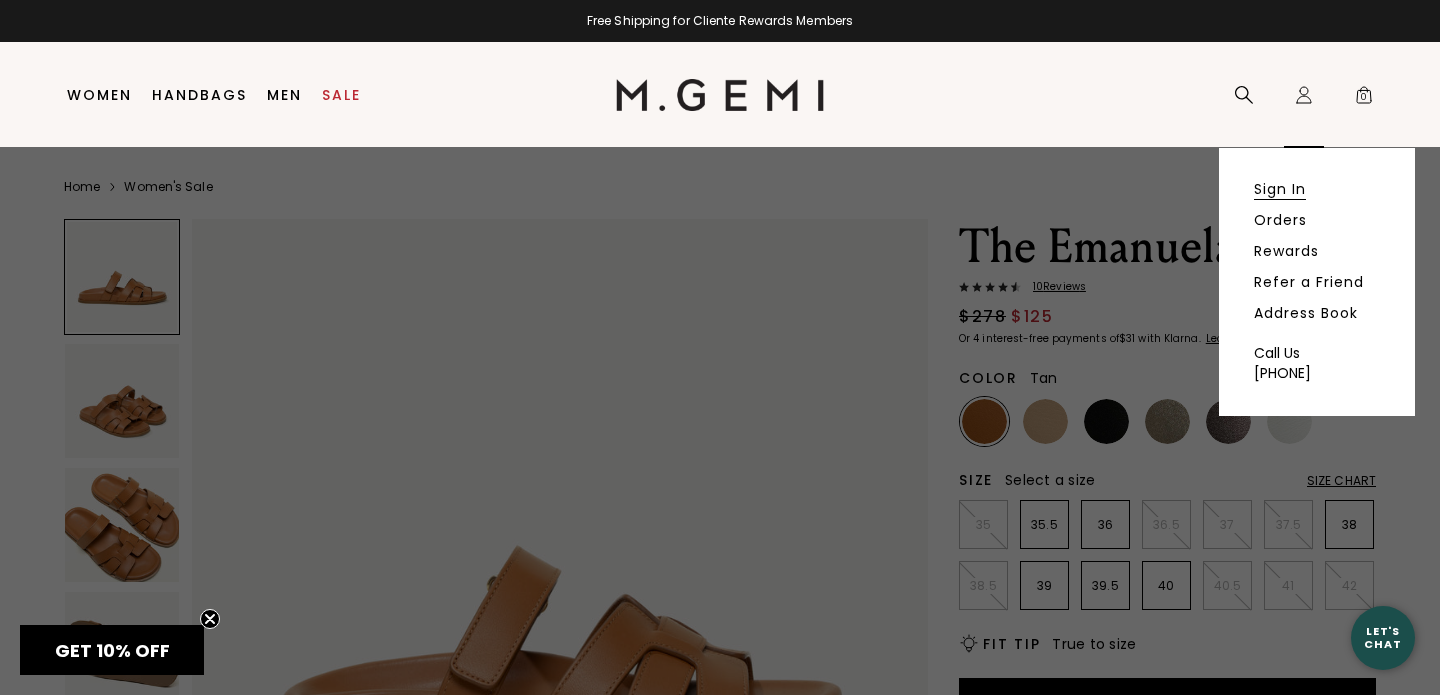 click on "Sign In" at bounding box center (1280, 189) 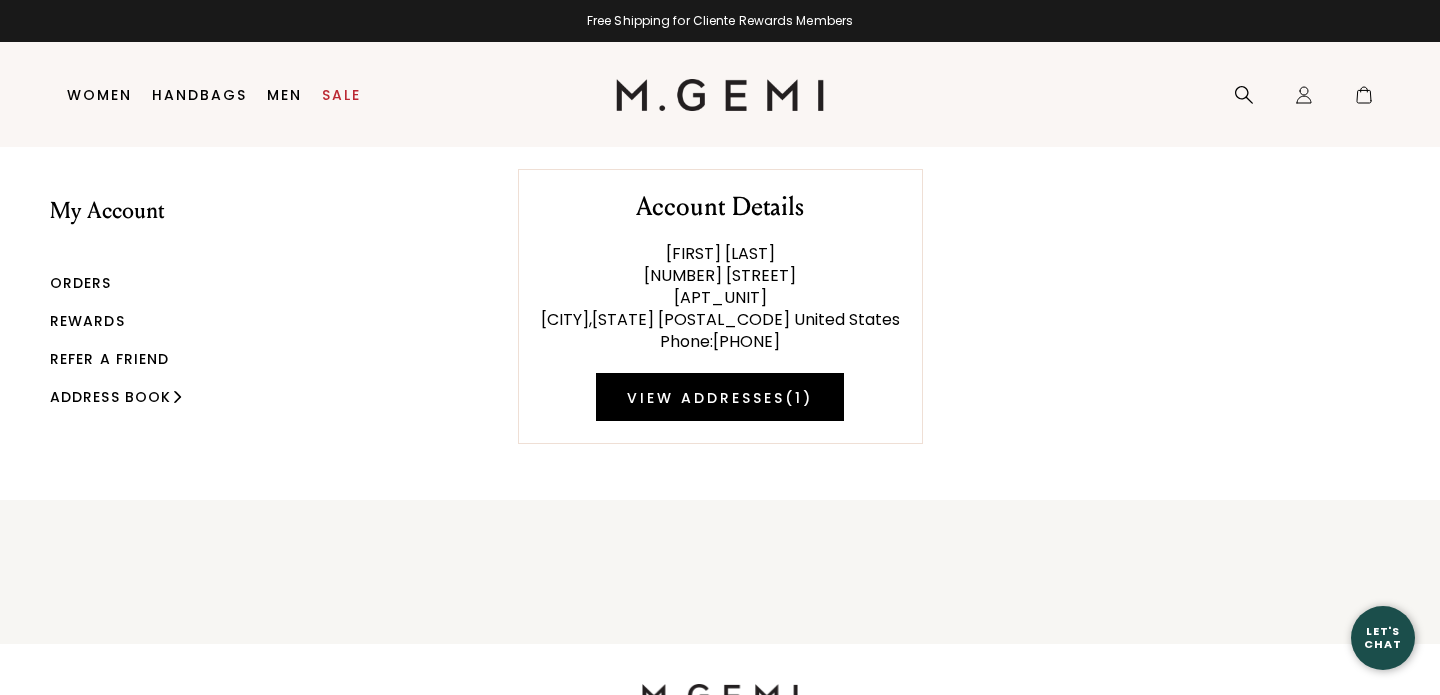 scroll, scrollTop: 0, scrollLeft: 0, axis: both 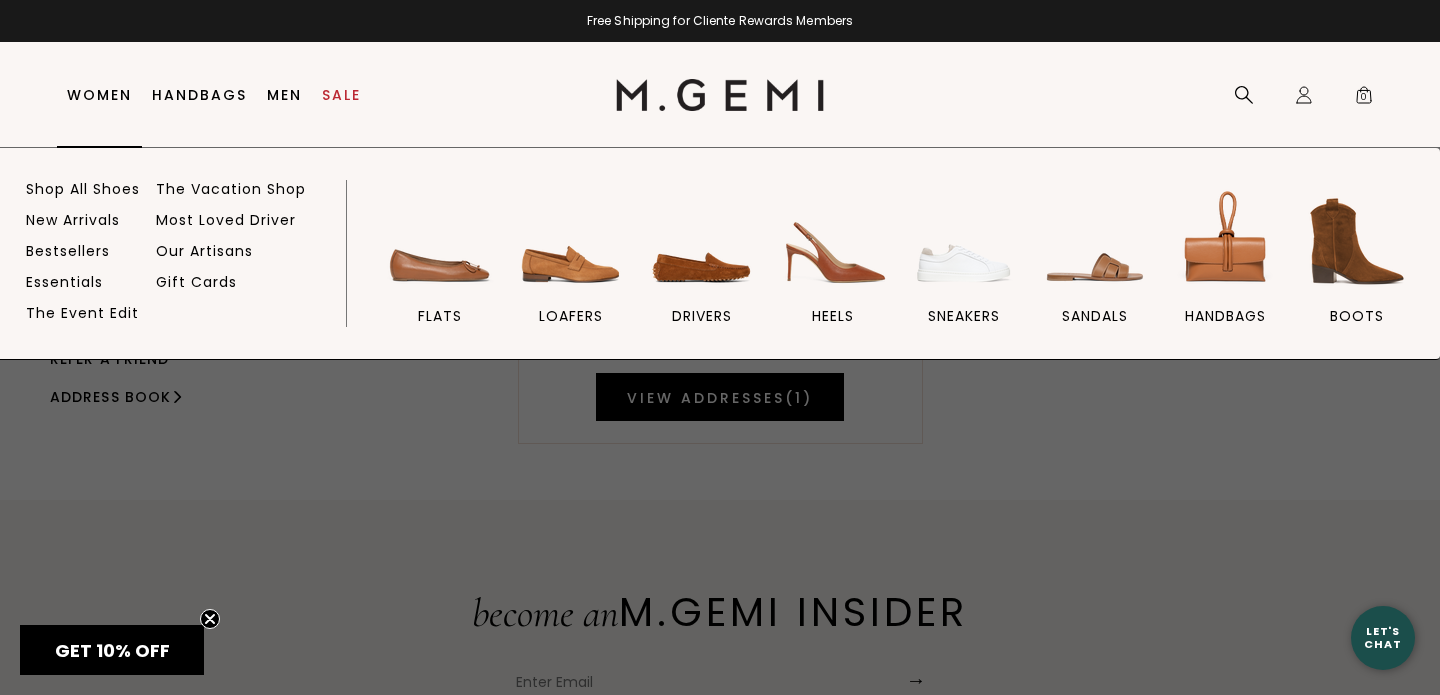 click on "Women" at bounding box center (99, 95) 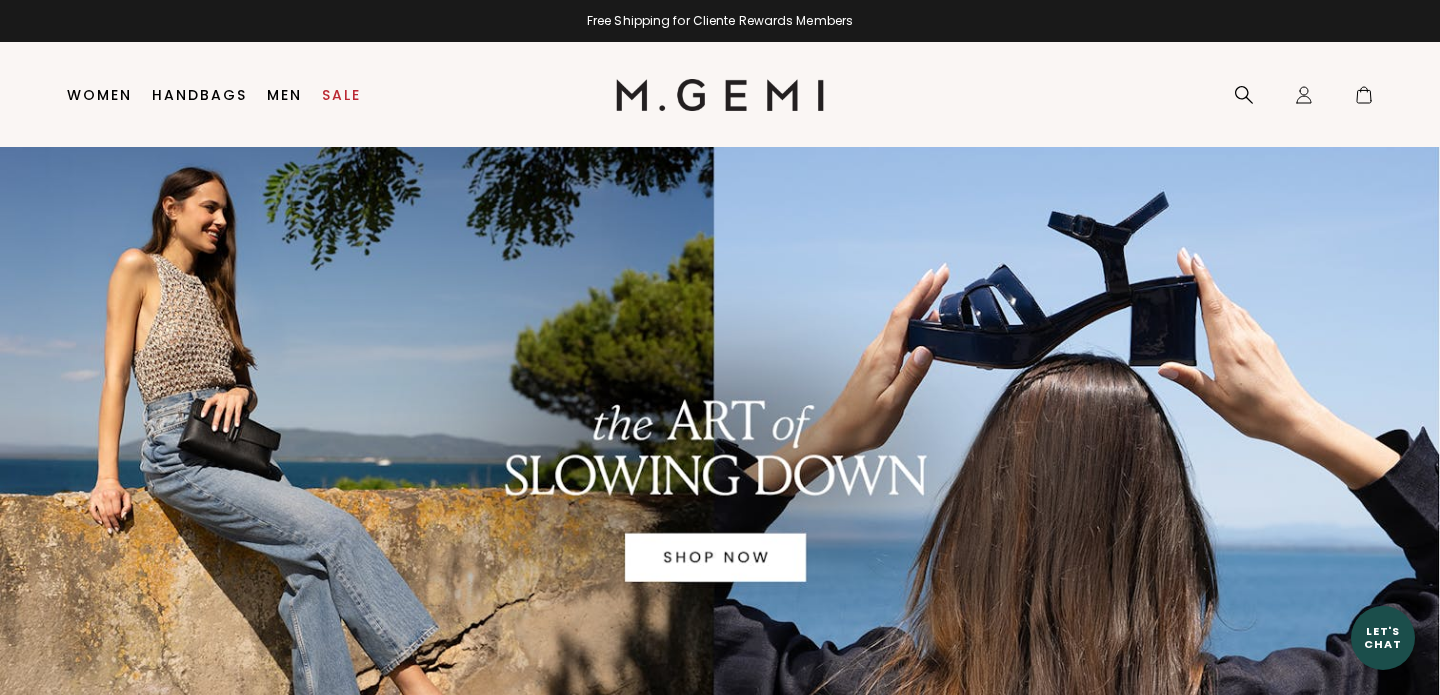 scroll, scrollTop: 0, scrollLeft: 0, axis: both 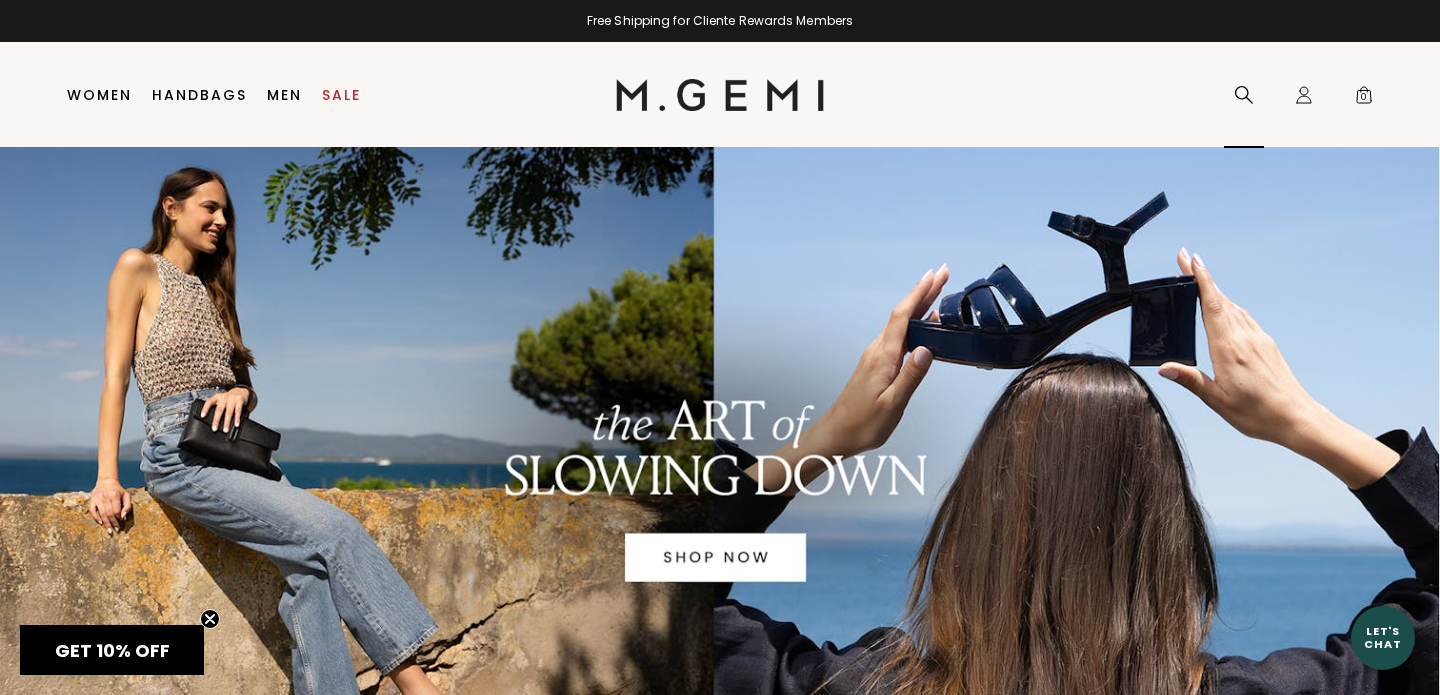 click 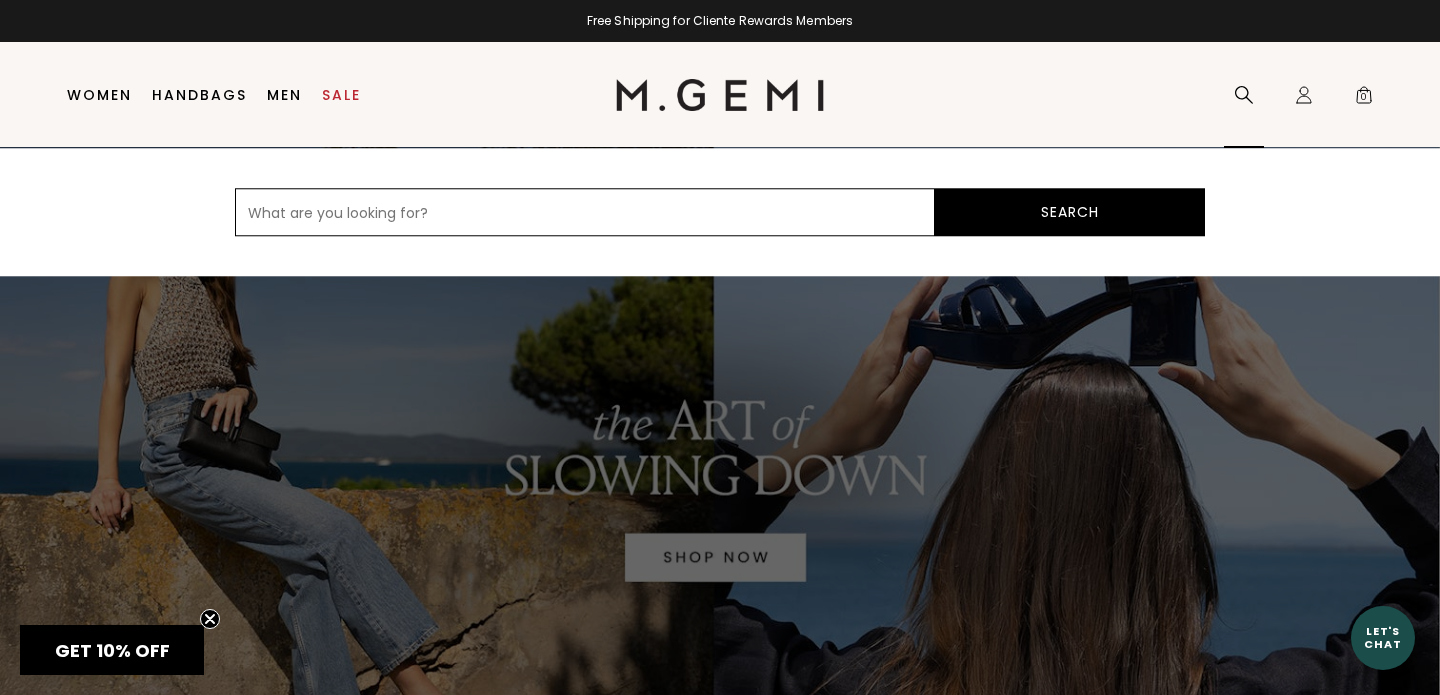type on "r" 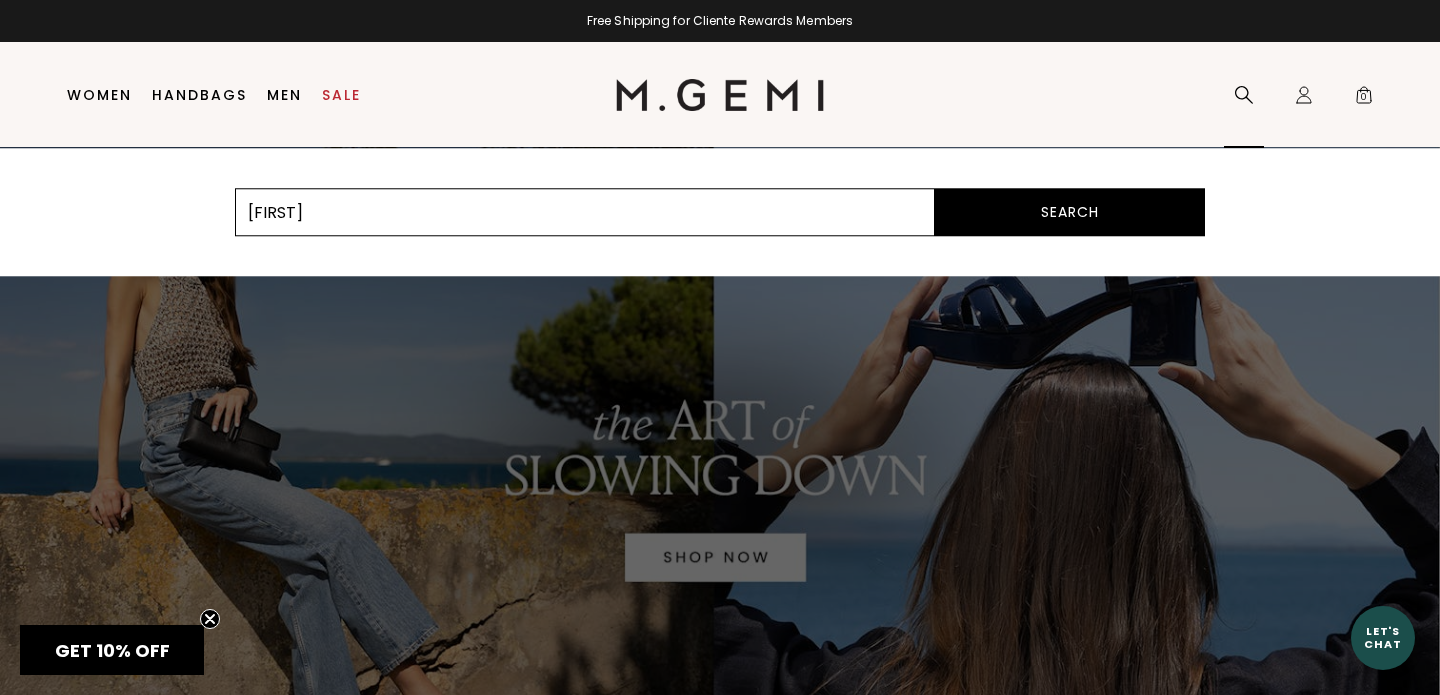 type on "[FIRST]" 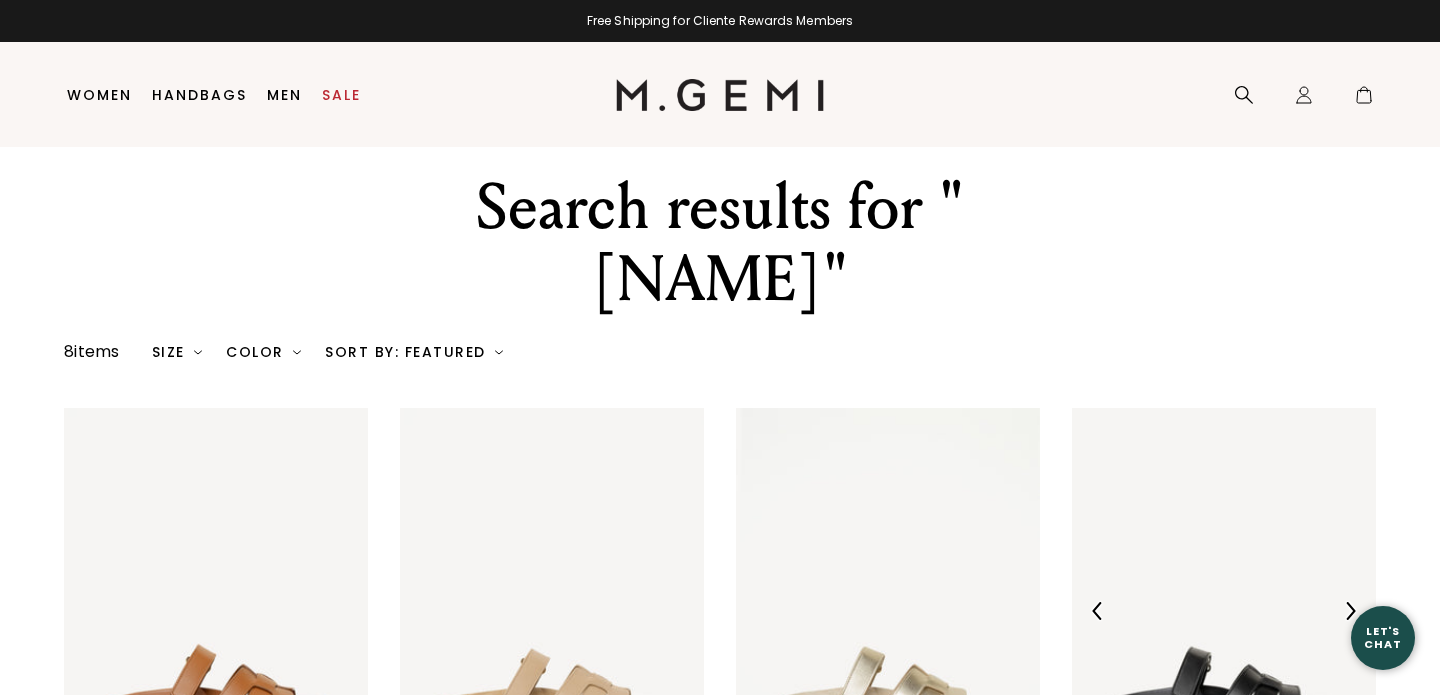 scroll, scrollTop: 0, scrollLeft: 0, axis: both 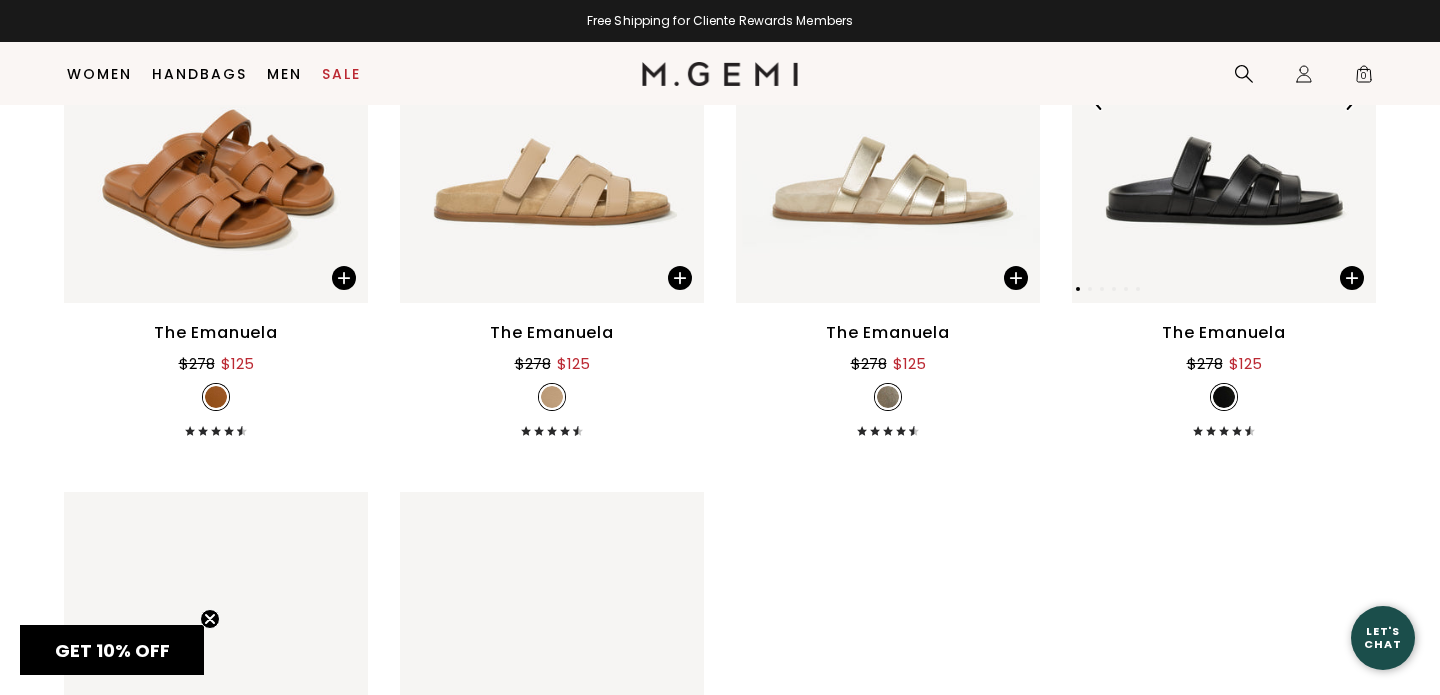 click at bounding box center (1224, 100) 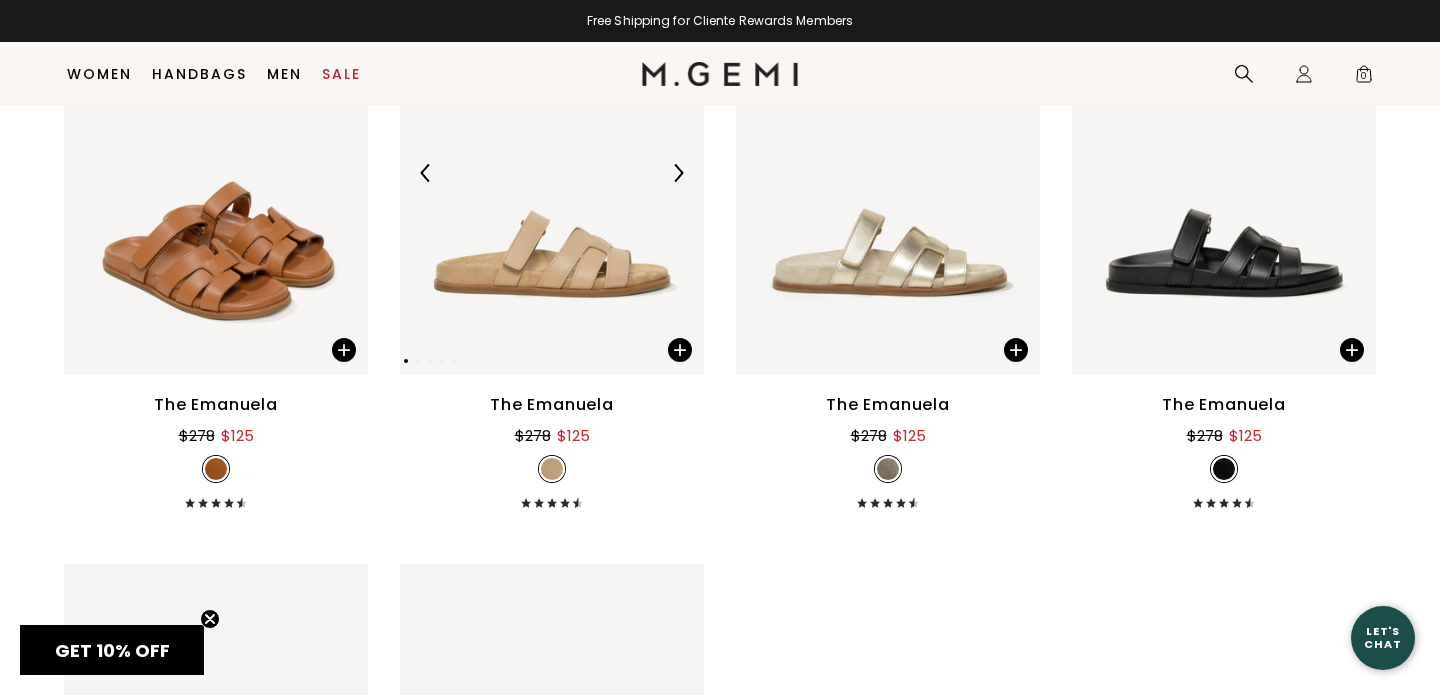 scroll, scrollTop: 395, scrollLeft: 0, axis: vertical 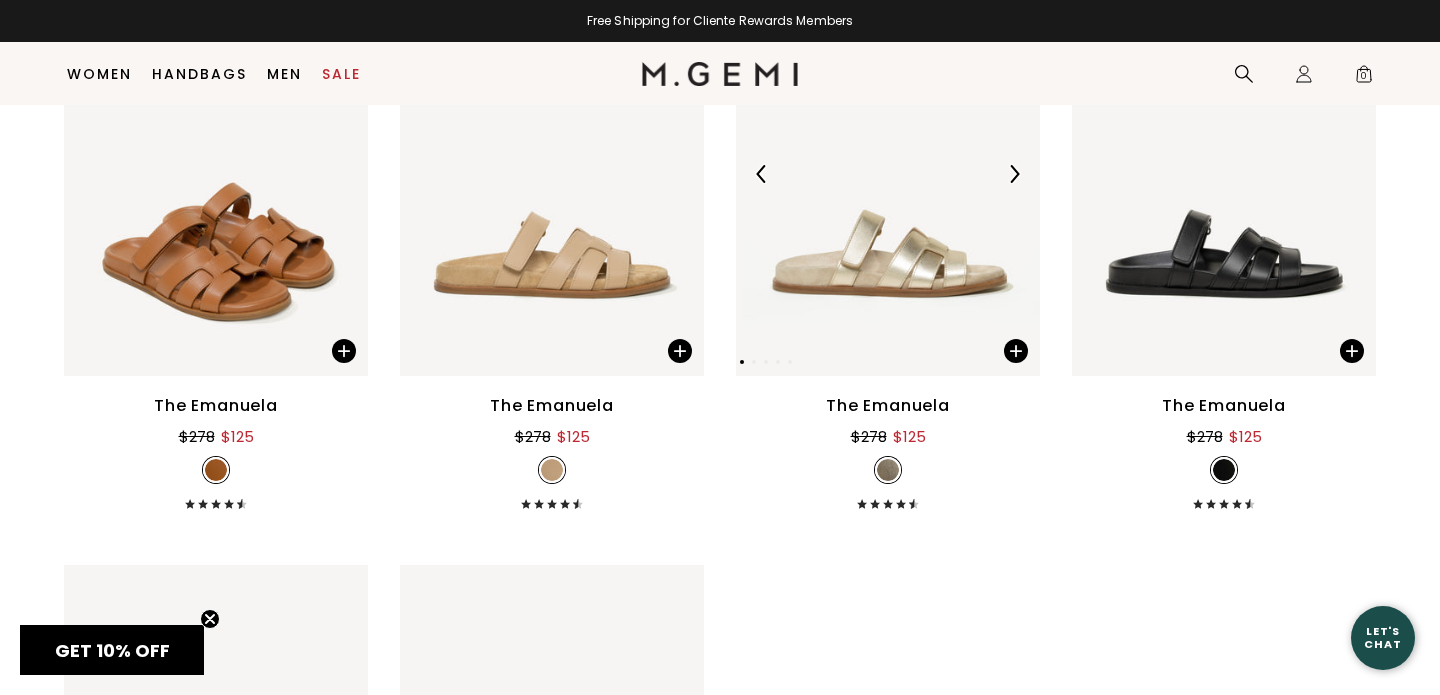 click at bounding box center [888, 173] 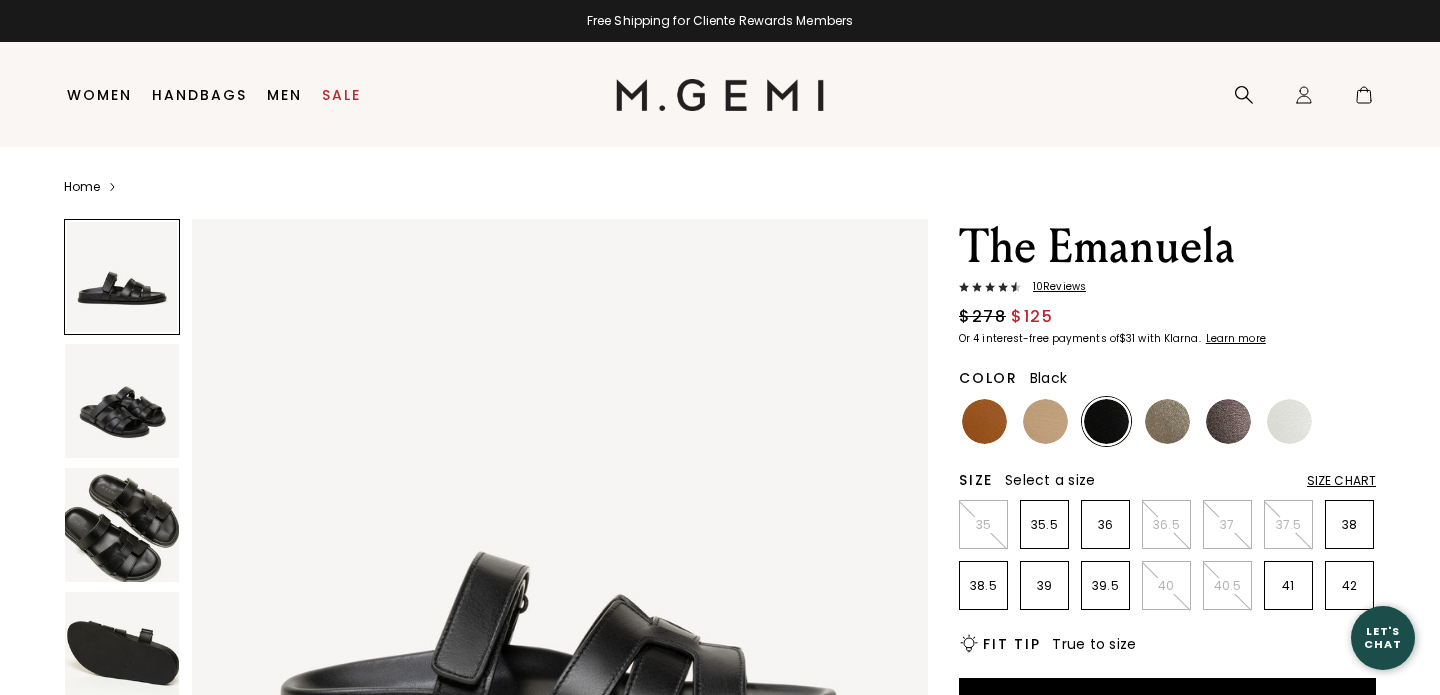 scroll, scrollTop: 0, scrollLeft: 0, axis: both 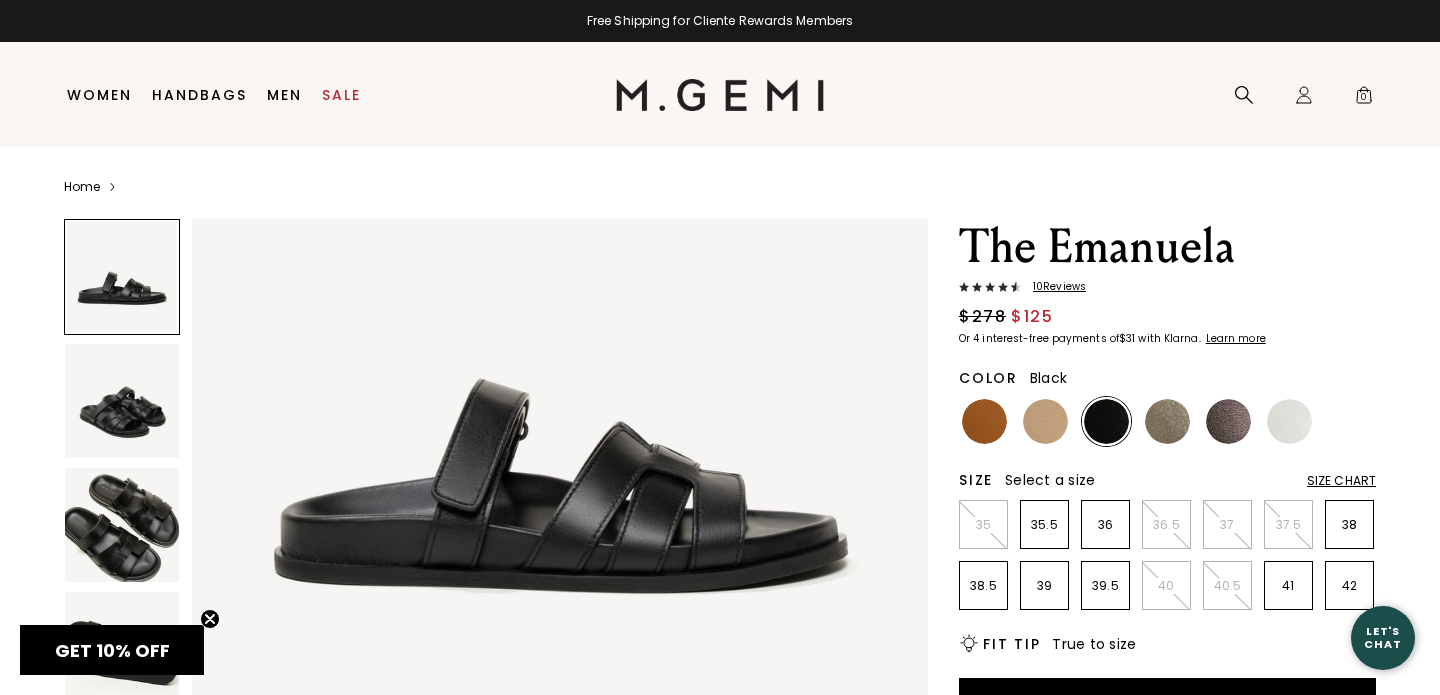 click at bounding box center [122, 525] 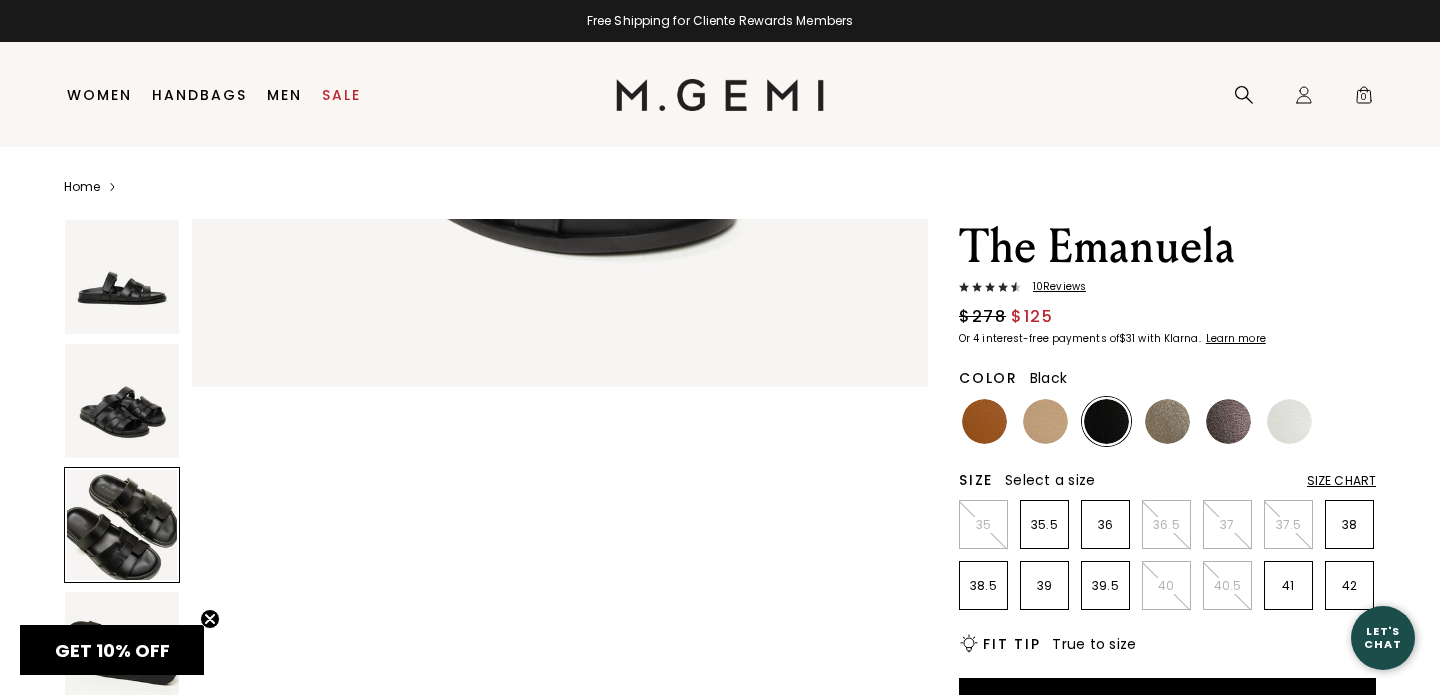 scroll, scrollTop: 1512, scrollLeft: 0, axis: vertical 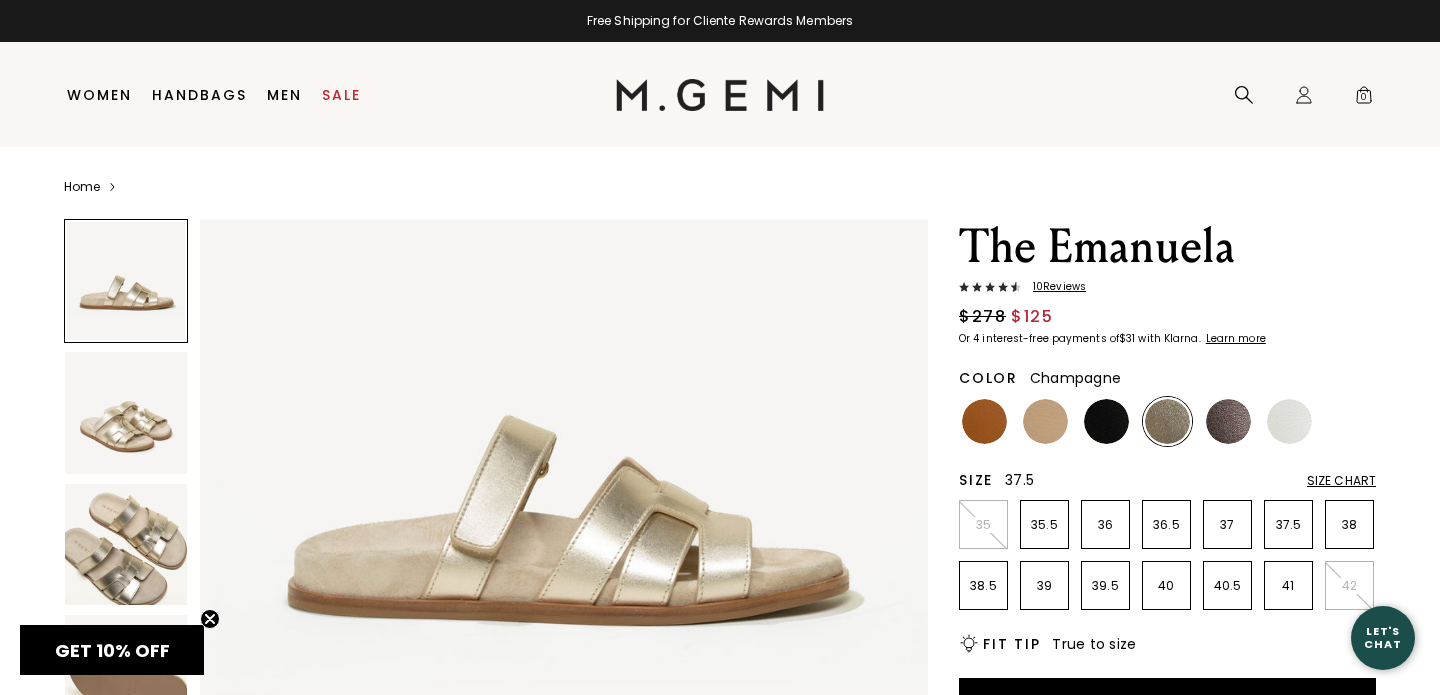 click on "37.5" at bounding box center (1288, 525) 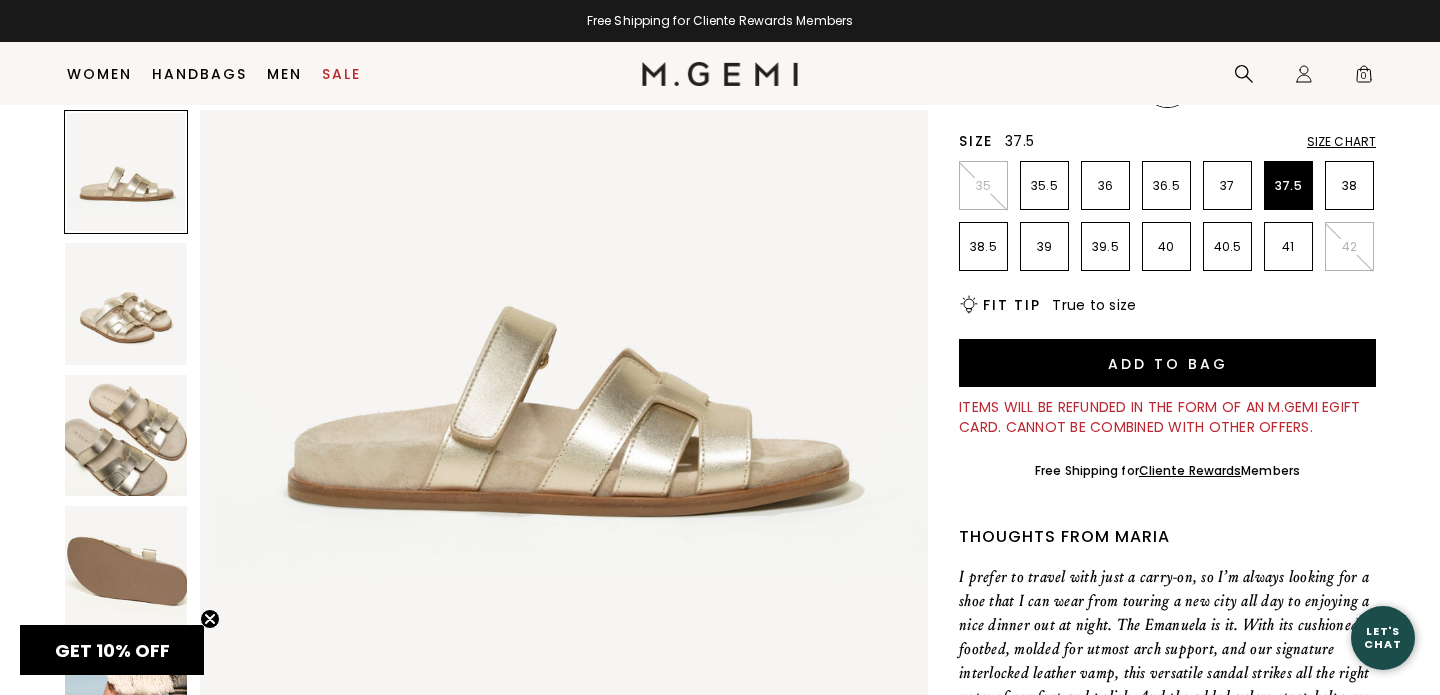 scroll, scrollTop: 307, scrollLeft: 0, axis: vertical 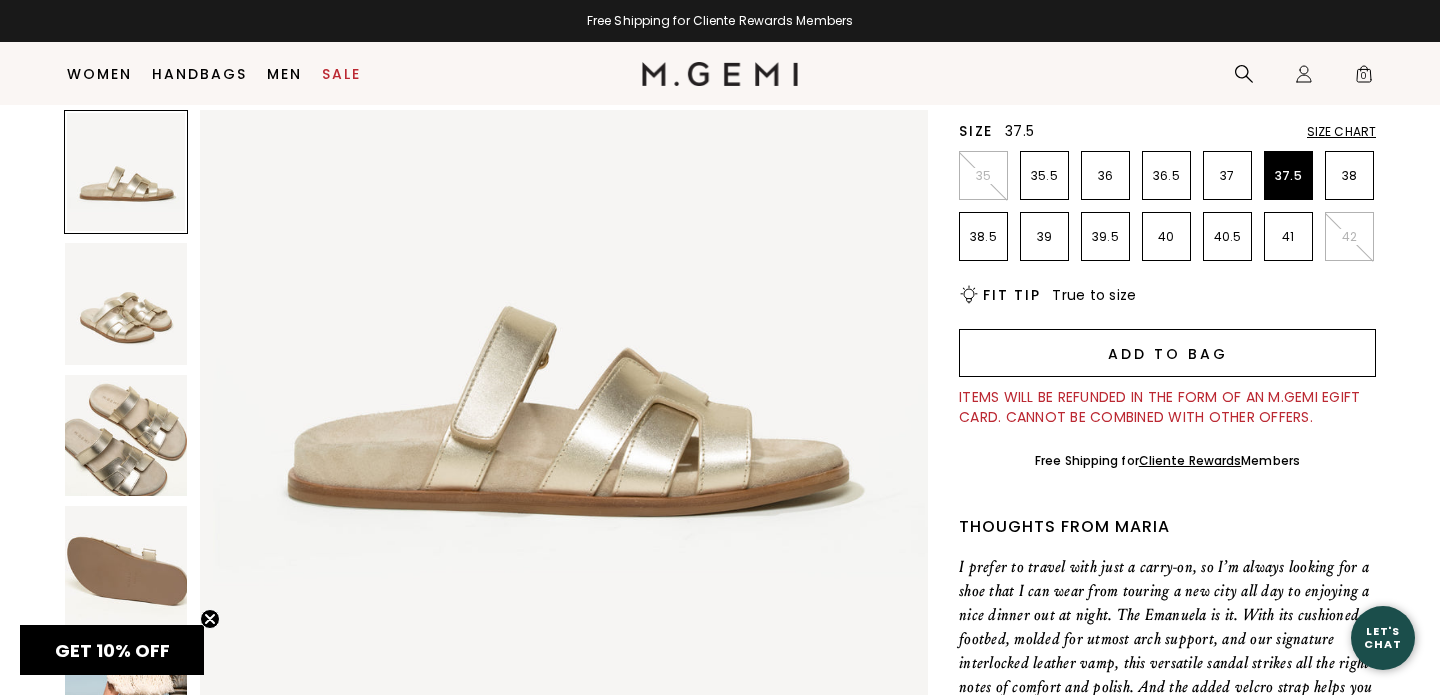 click on "Add to Bag" at bounding box center (1167, 353) 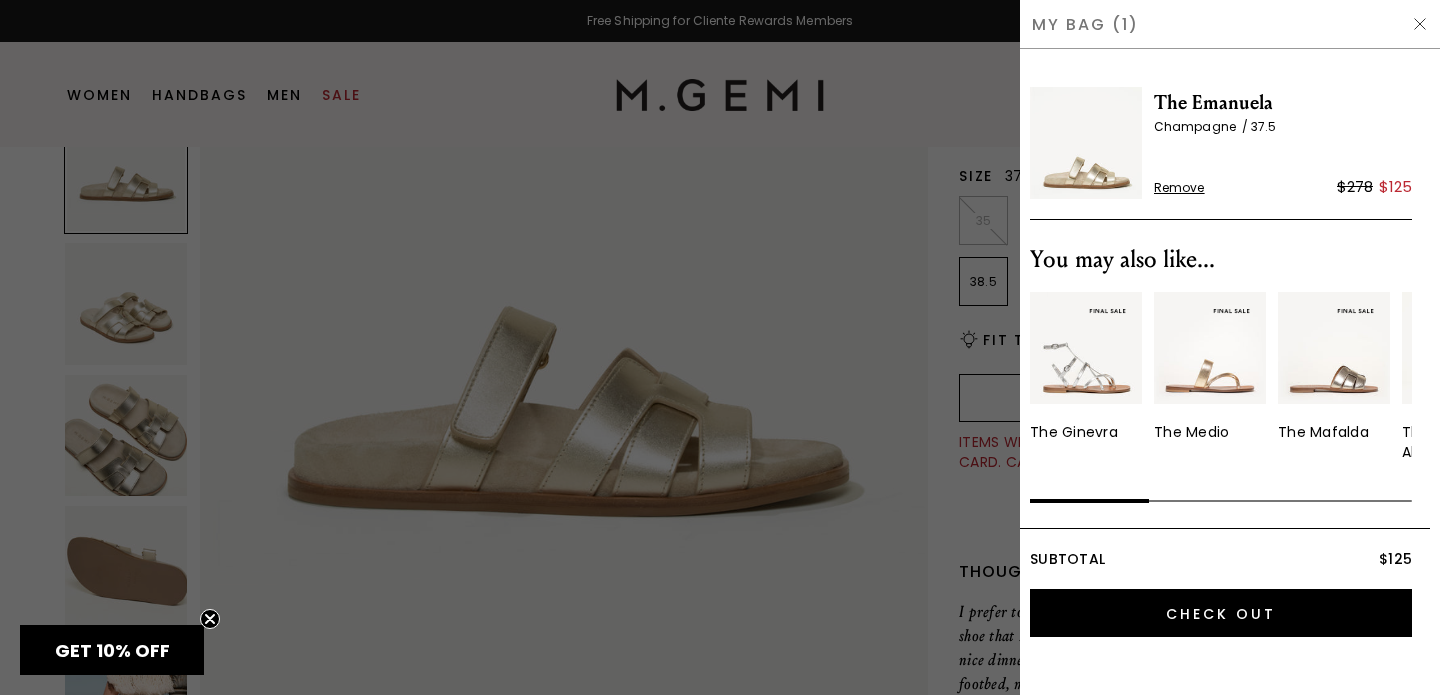 scroll, scrollTop: 0, scrollLeft: 0, axis: both 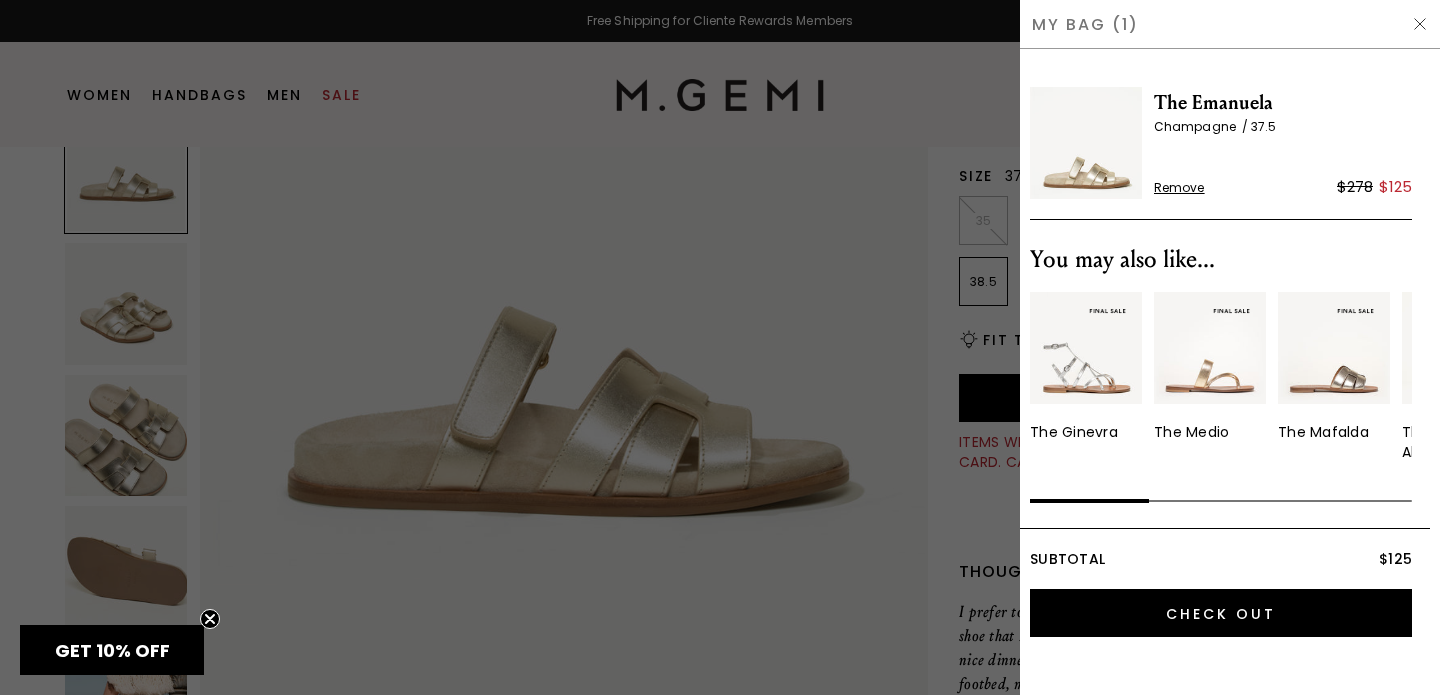 click at bounding box center [1420, 24] 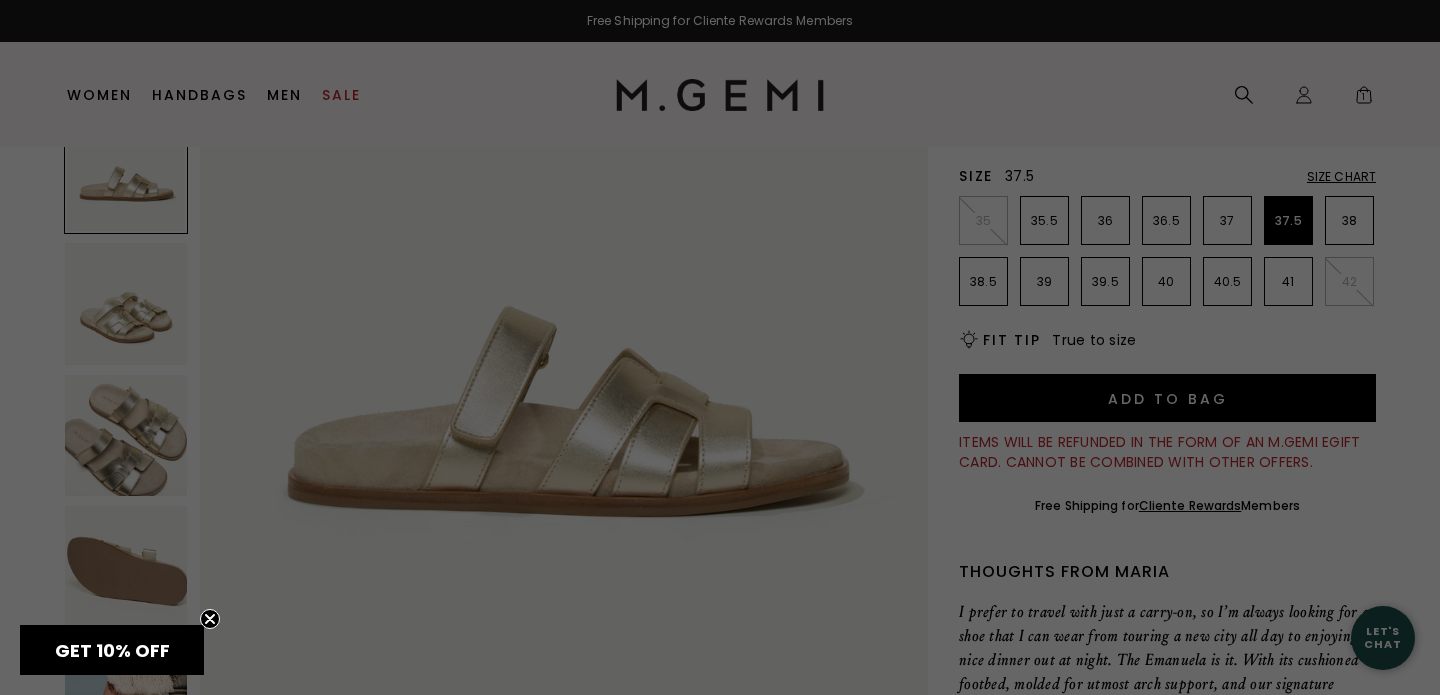 scroll, scrollTop: 307, scrollLeft: 0, axis: vertical 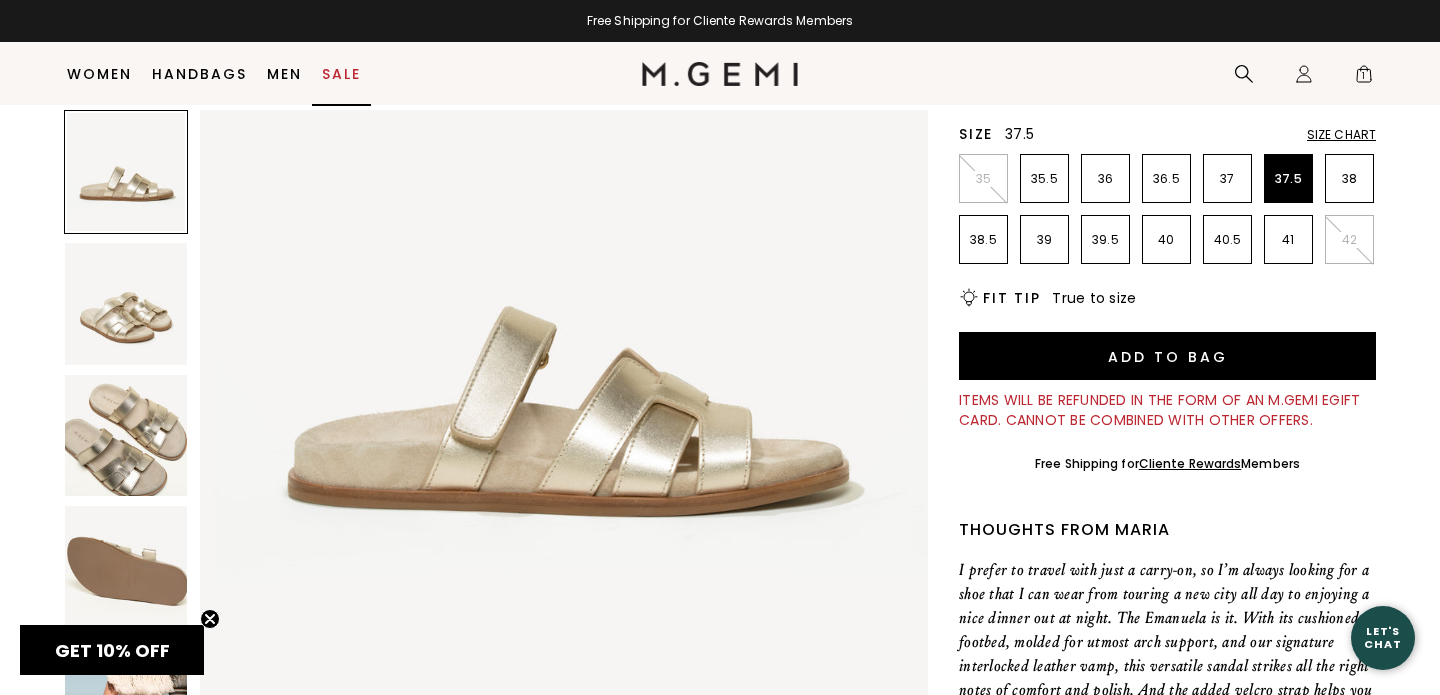 click on "Sale" at bounding box center (341, 74) 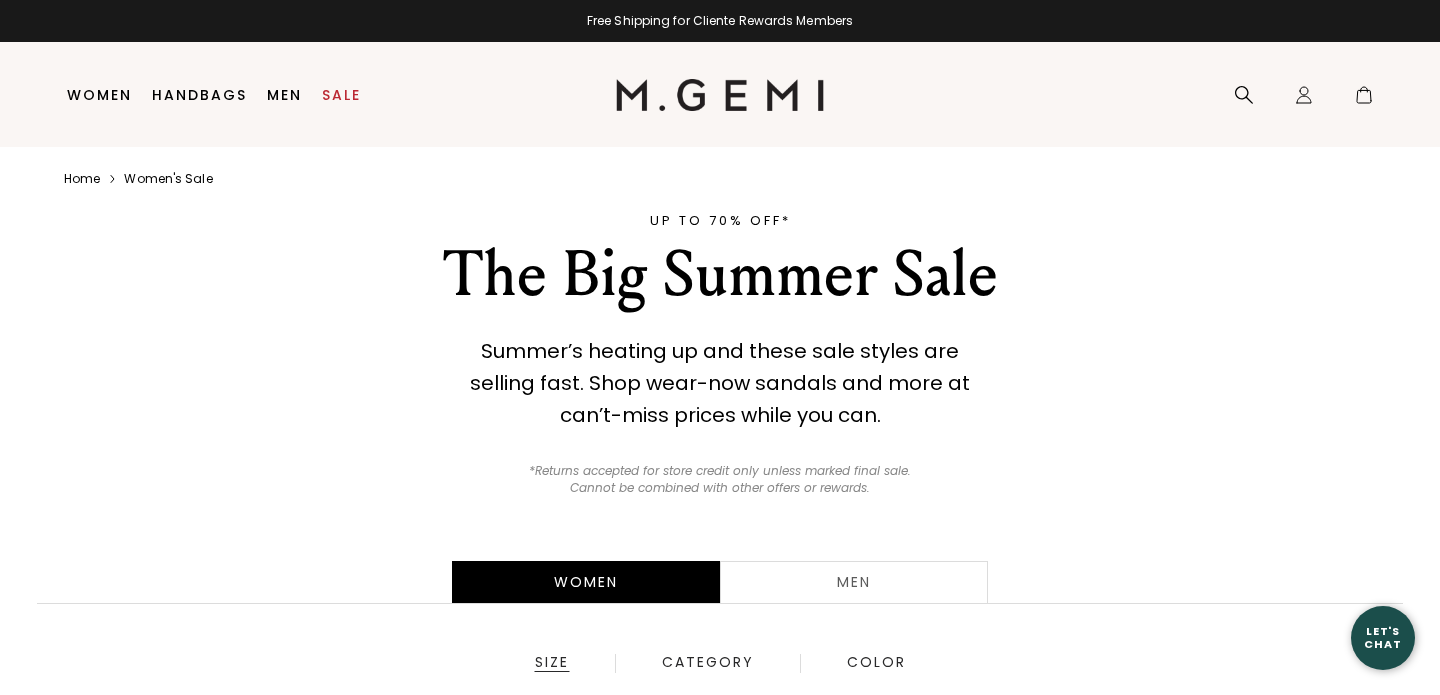 scroll, scrollTop: 0, scrollLeft: 0, axis: both 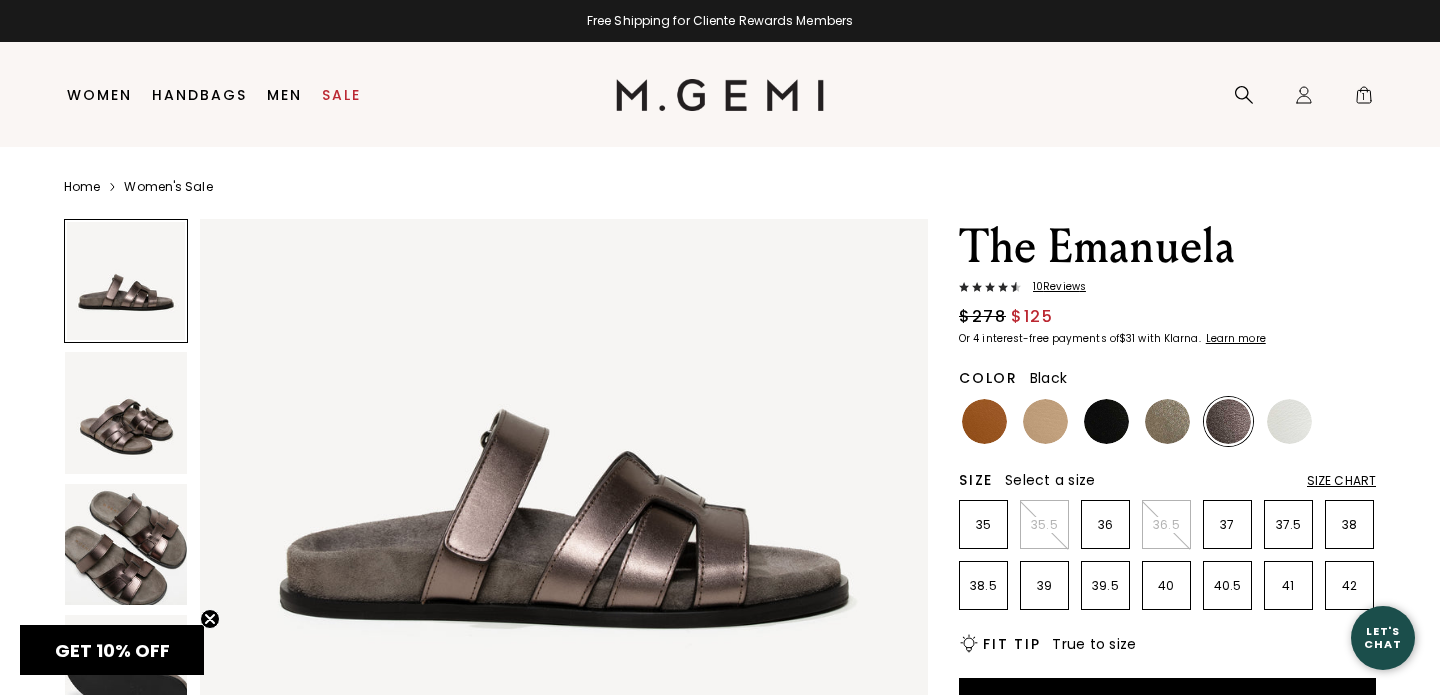 click at bounding box center (1106, 421) 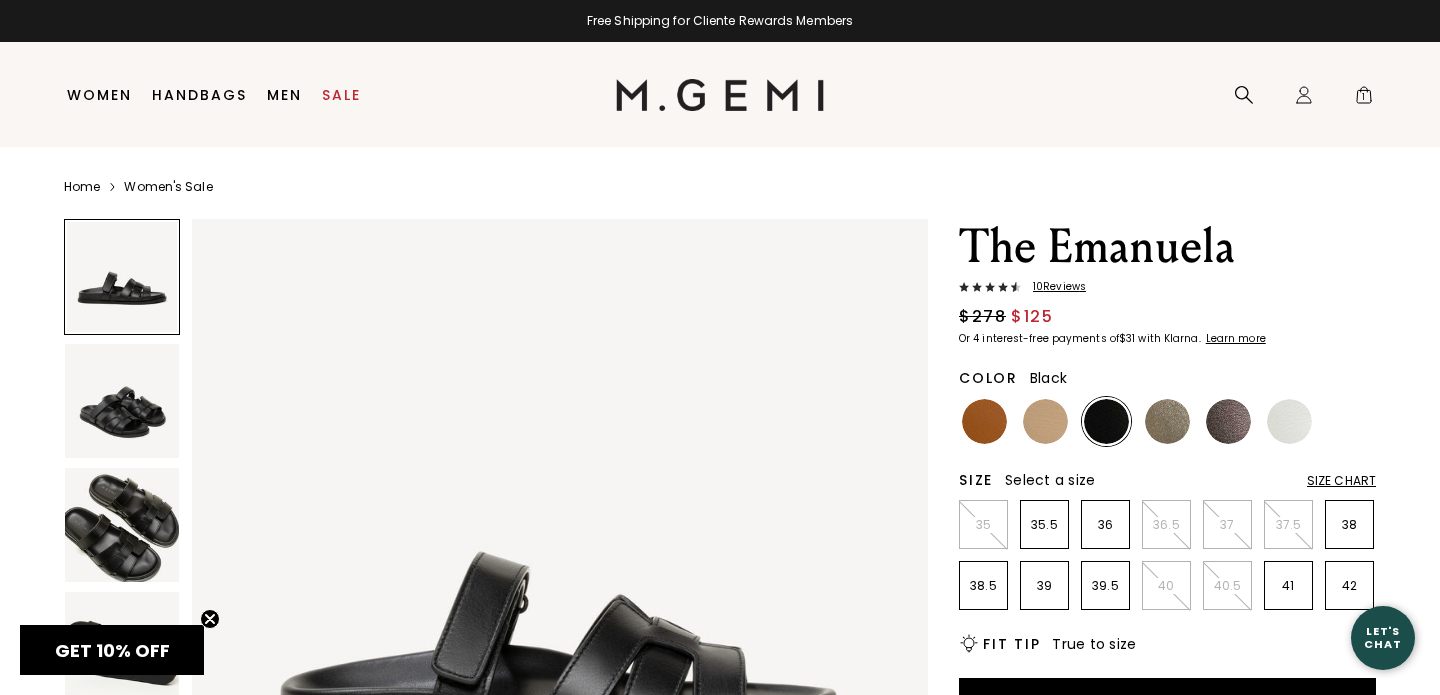 scroll, scrollTop: 0, scrollLeft: 0, axis: both 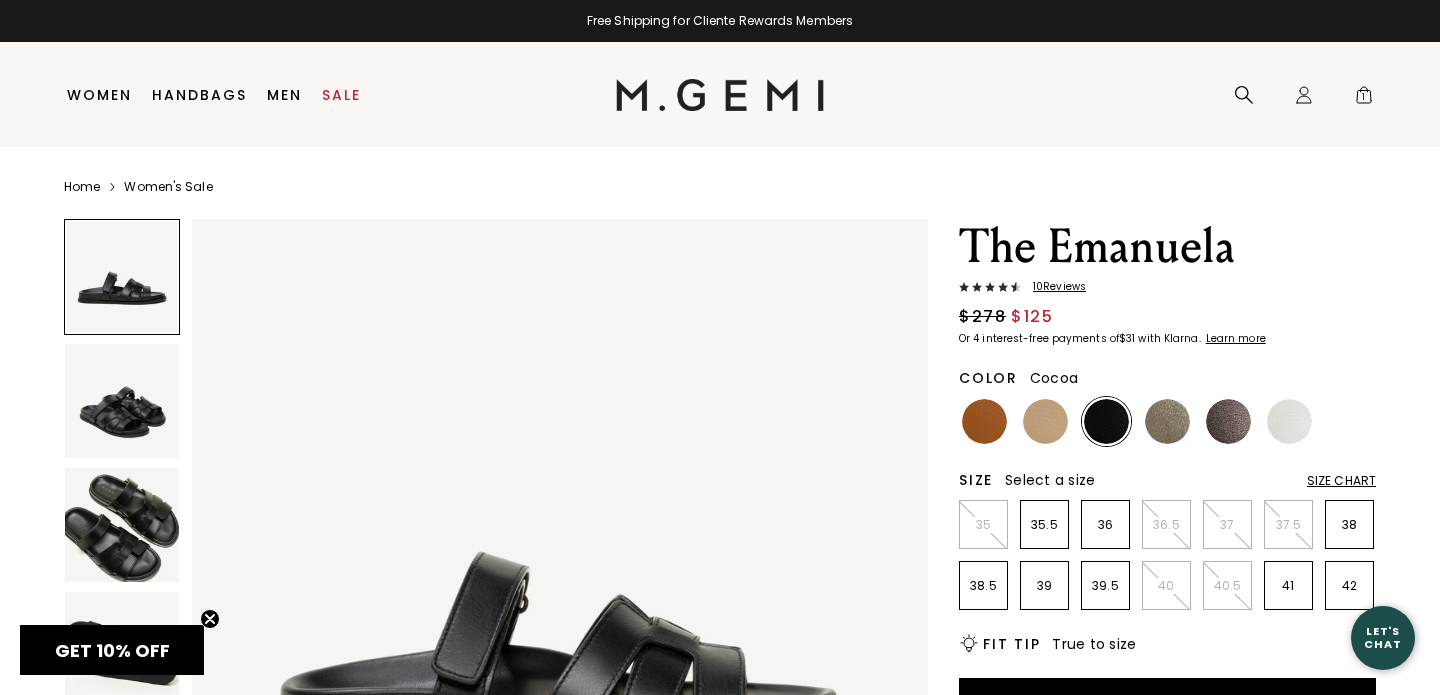 click at bounding box center [1228, 421] 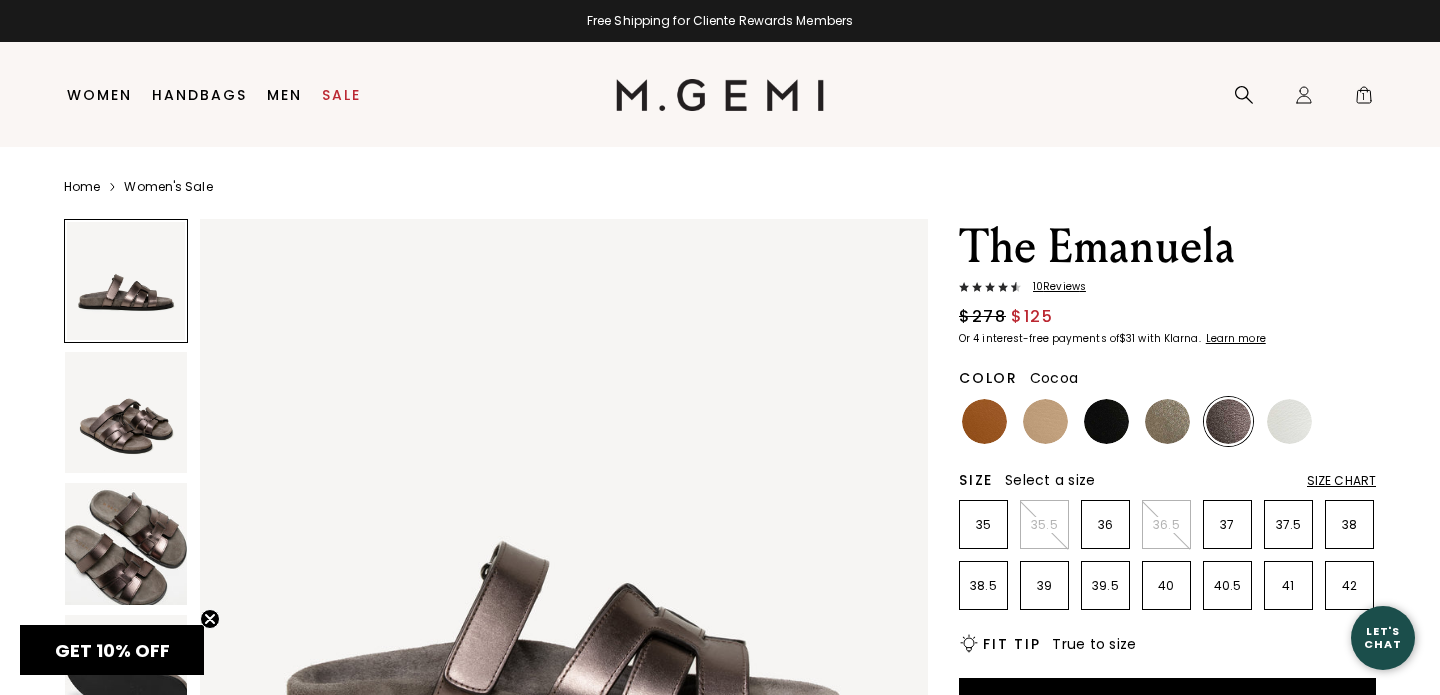 scroll, scrollTop: 0, scrollLeft: 0, axis: both 